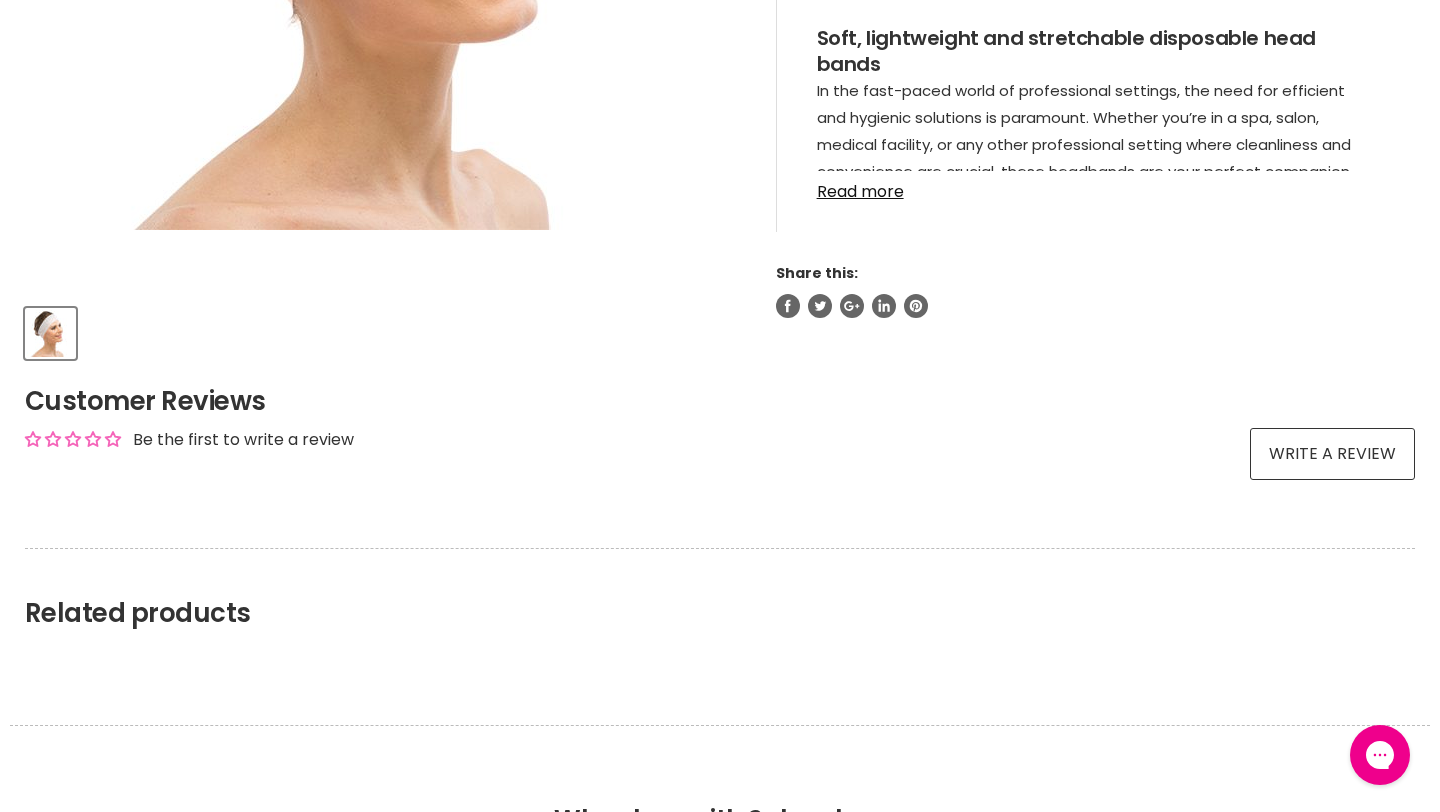 scroll, scrollTop: 0, scrollLeft: 0, axis: both 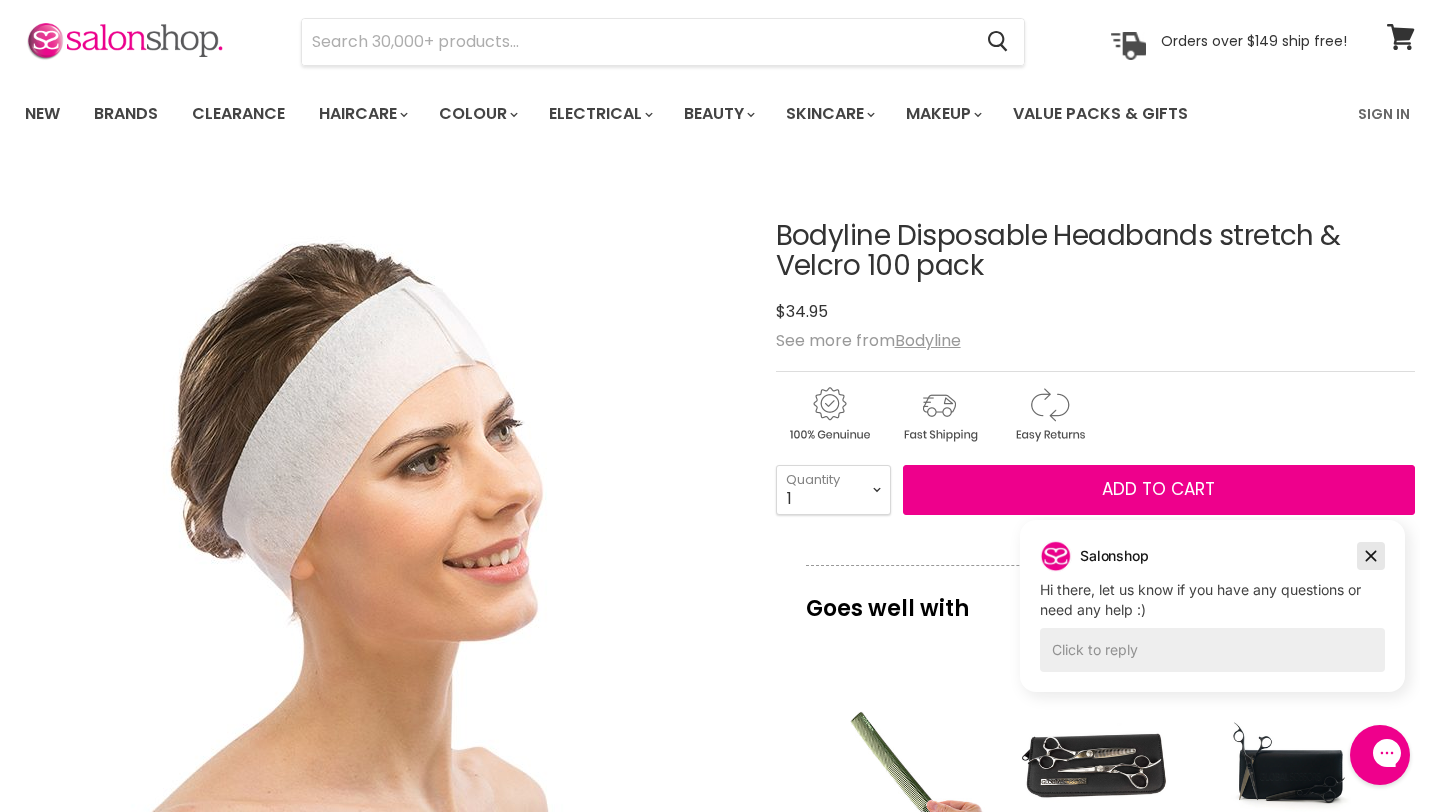 click 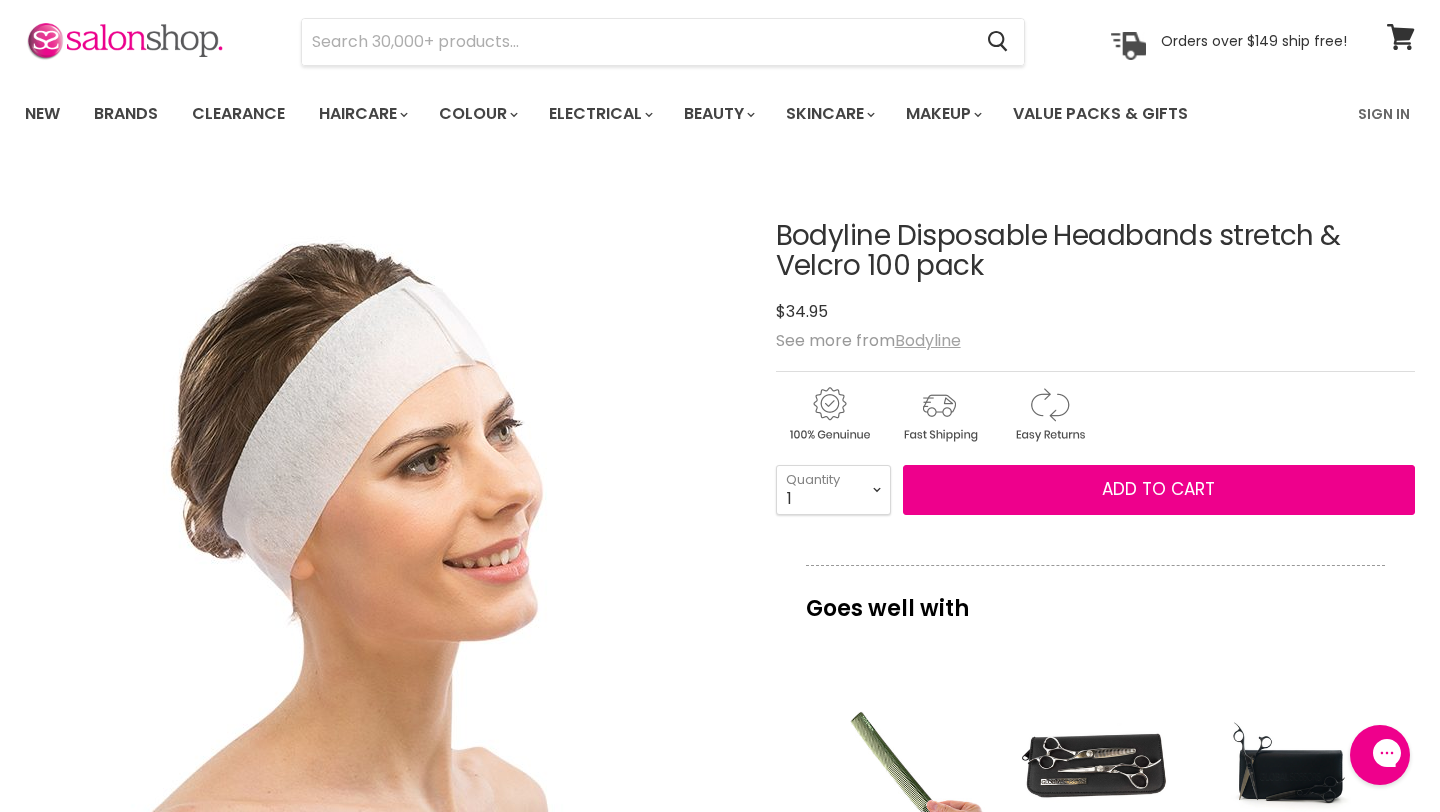 click on "Bodyline" at bounding box center [928, 340] 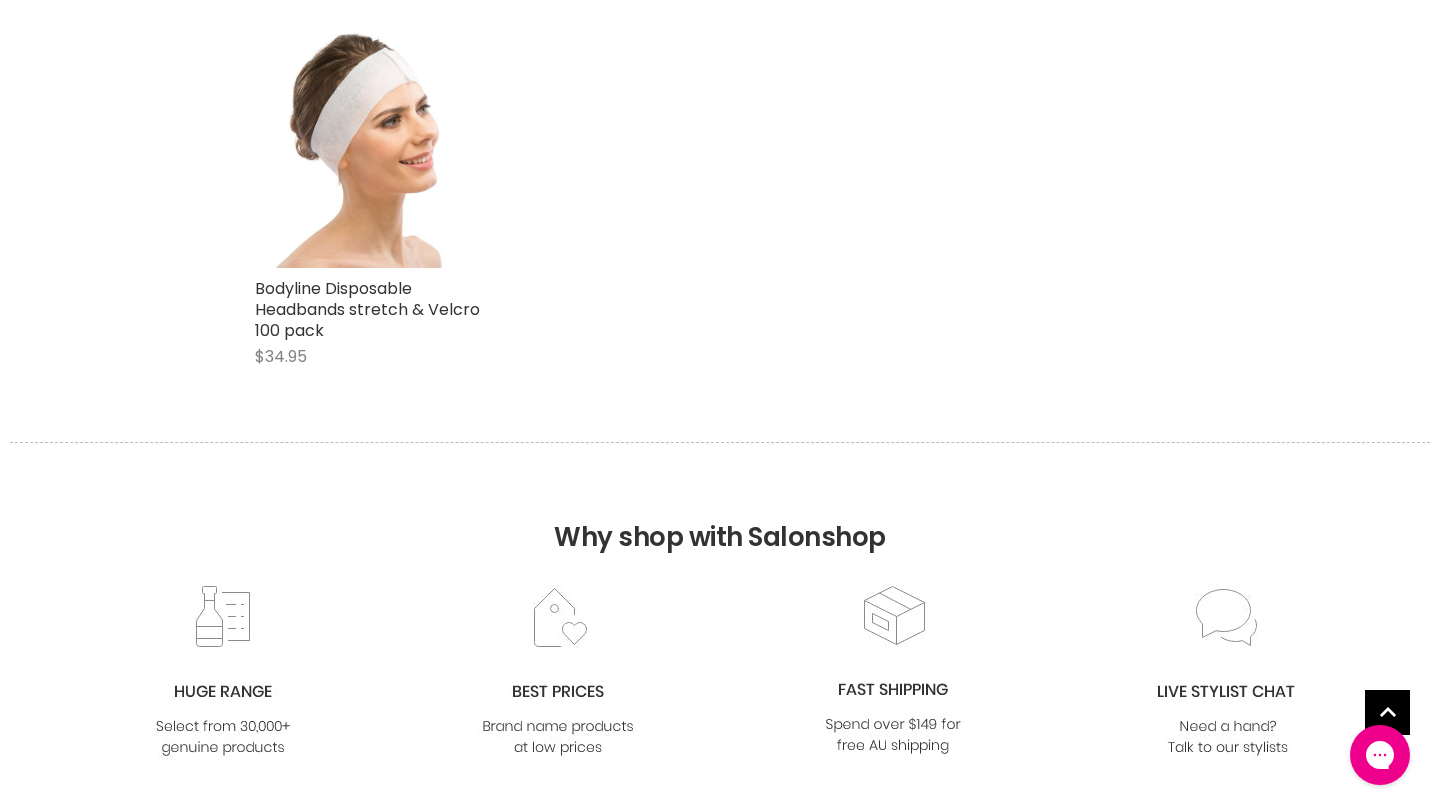 scroll, scrollTop: 0, scrollLeft: 0, axis: both 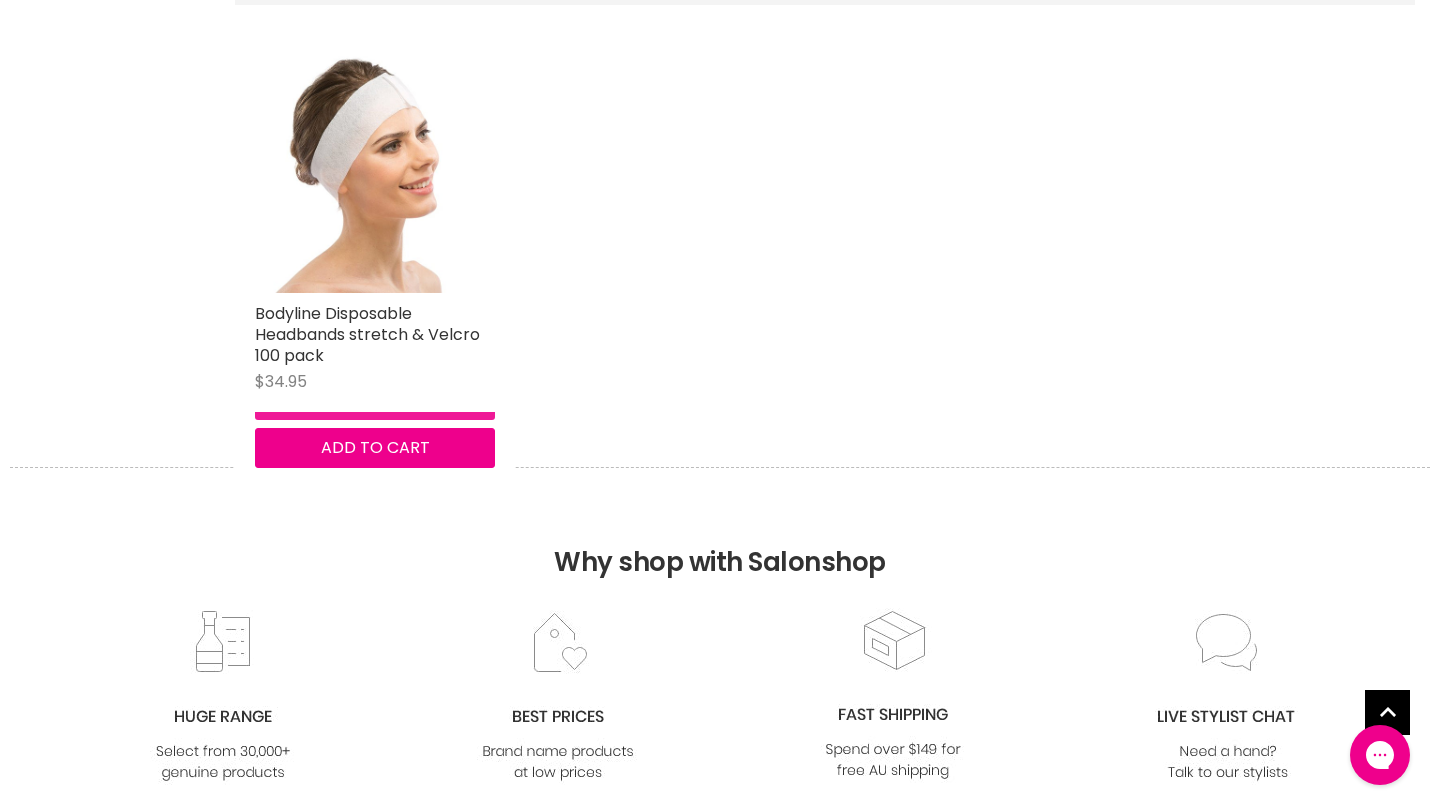 click on "Quick shop" at bounding box center [375, 399] 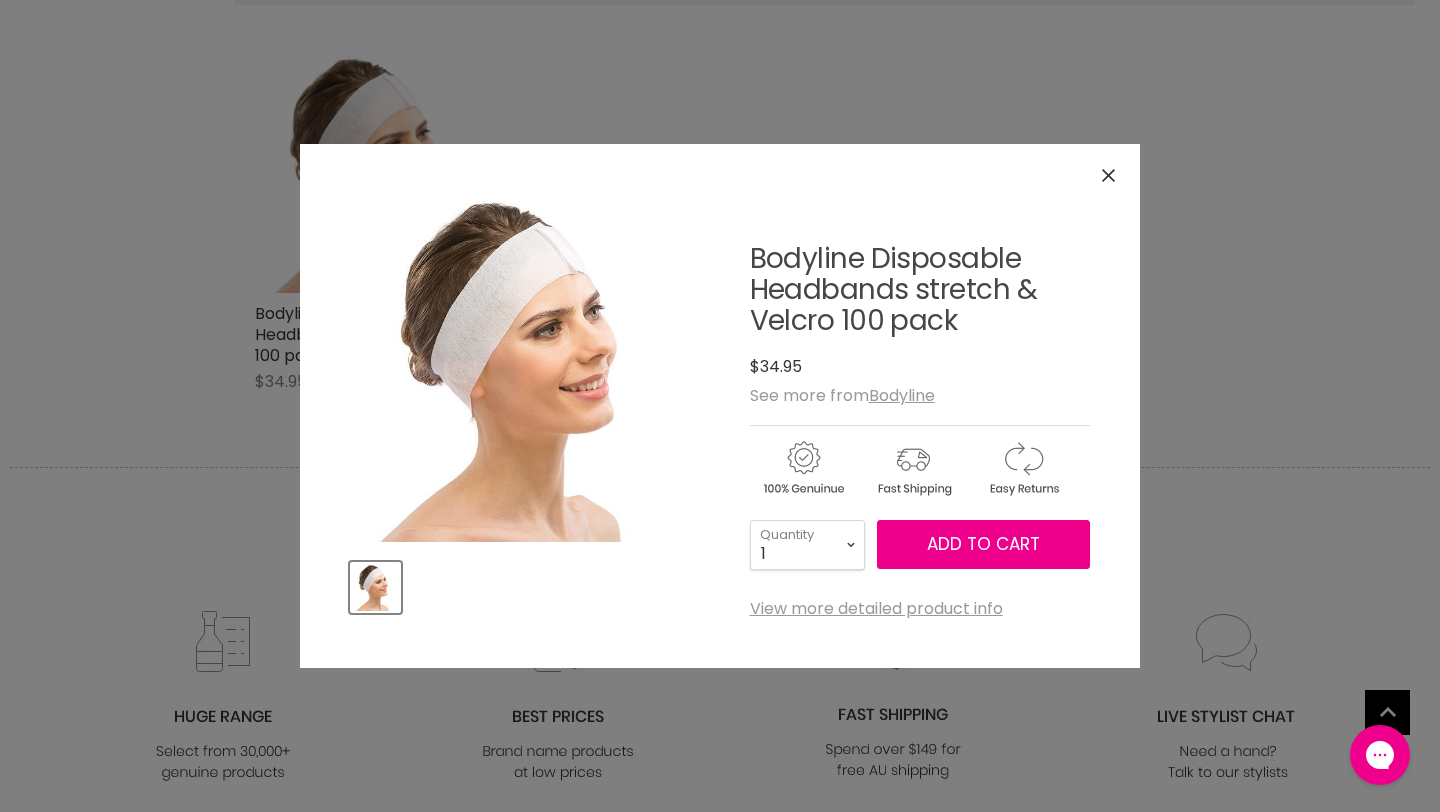 click on "Bodyline Disposable Headbands stretch & Velcro 100 pack" at bounding box center [893, 289] 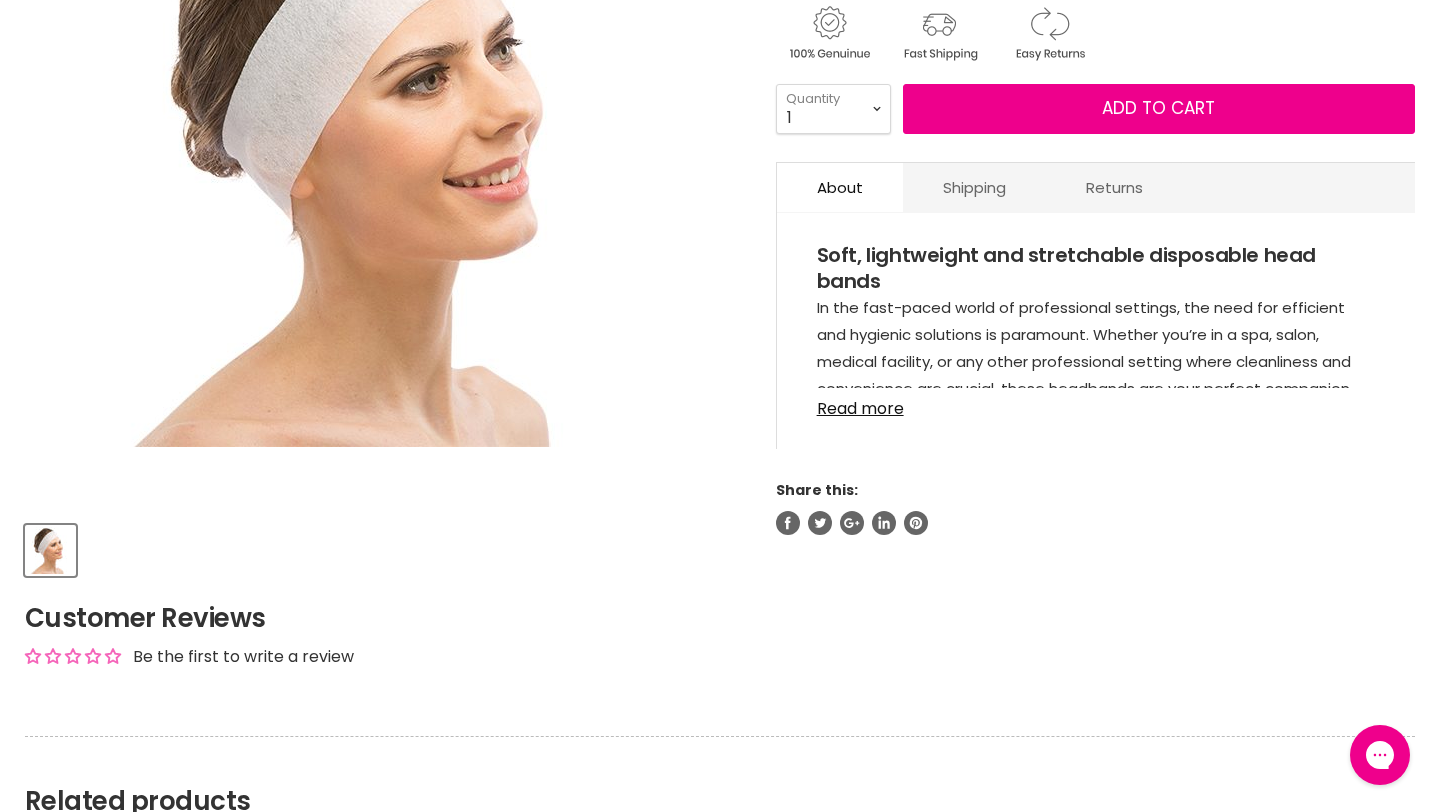 scroll, scrollTop: 0, scrollLeft: 0, axis: both 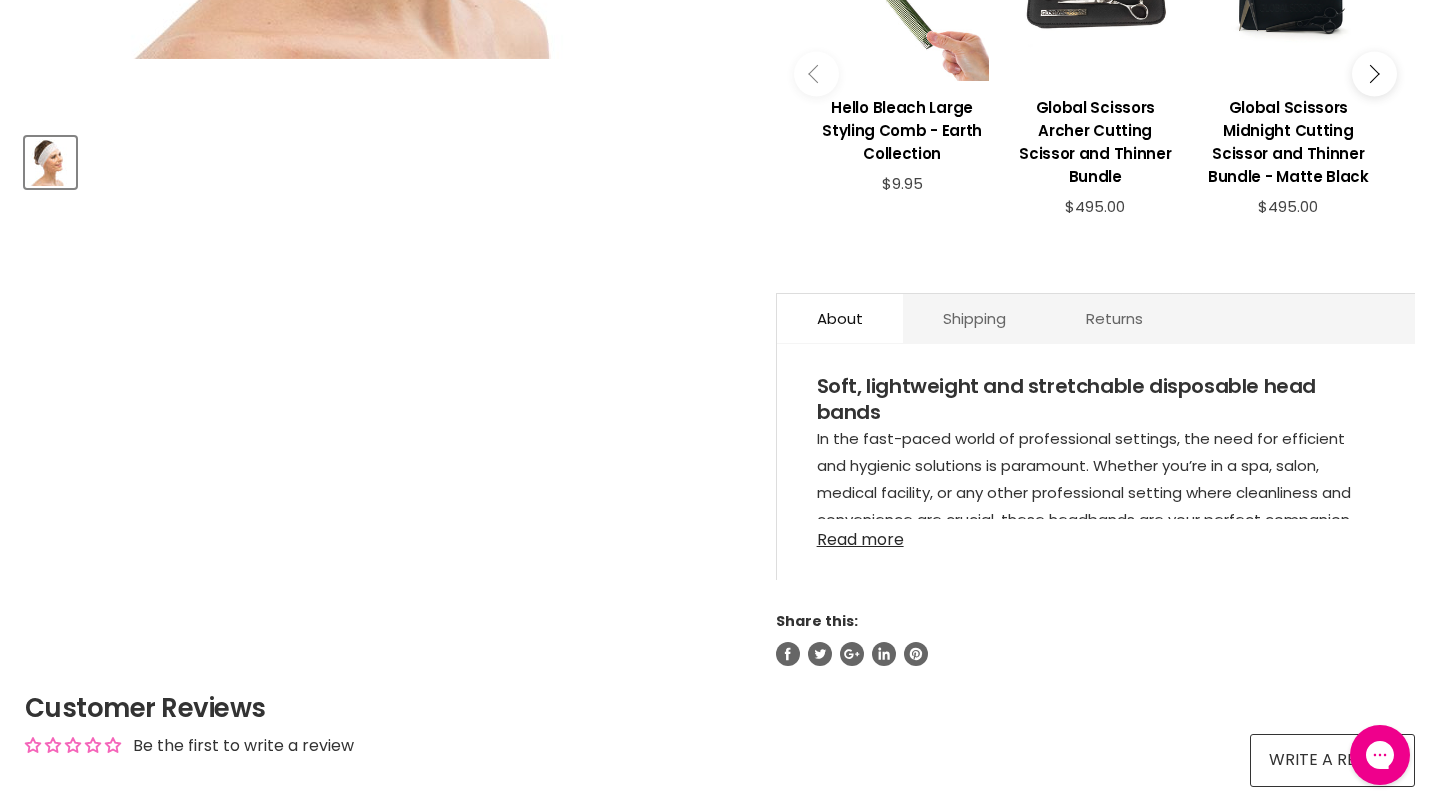 click on "Read more" at bounding box center (1096, 534) 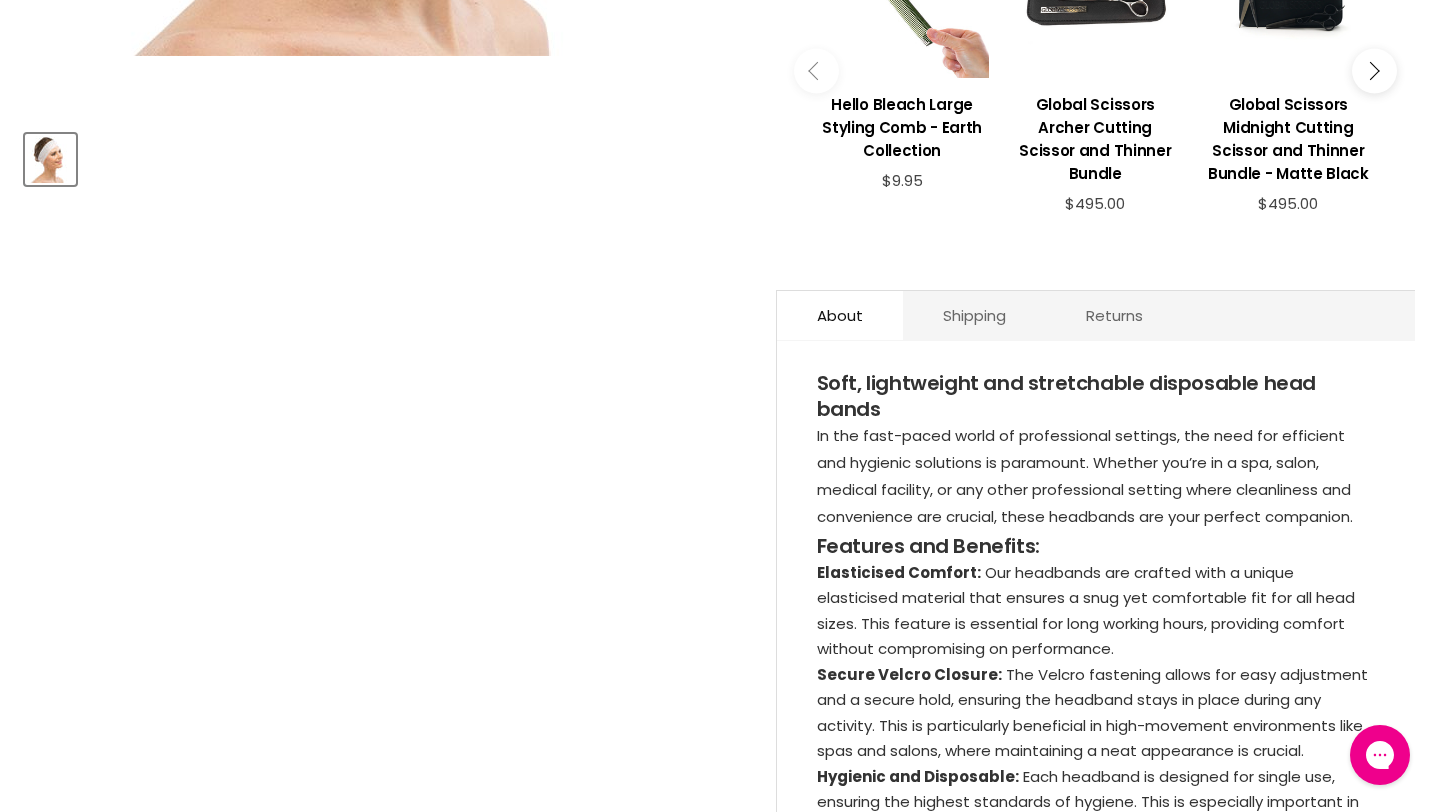 scroll, scrollTop: 0, scrollLeft: 0, axis: both 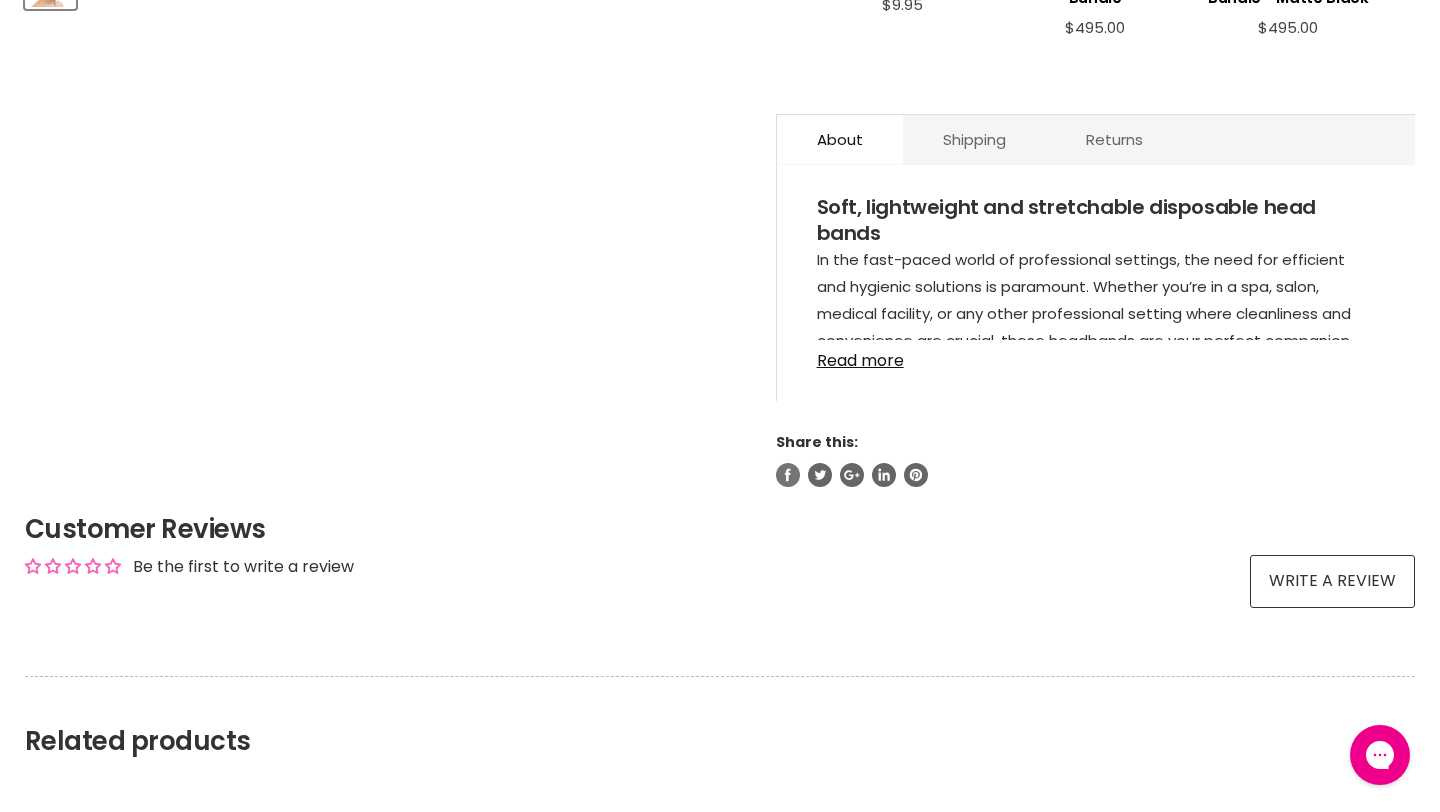 click 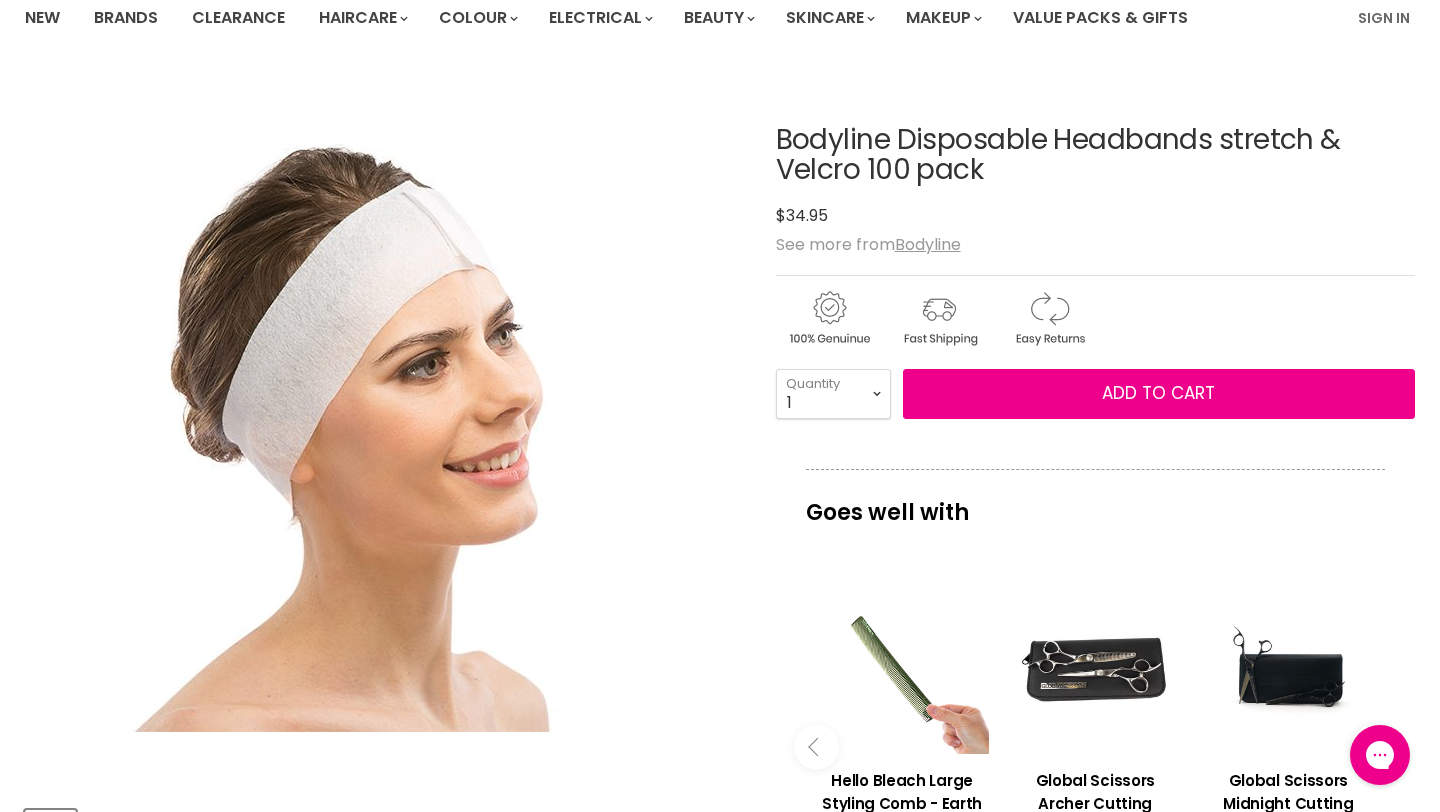 scroll, scrollTop: 0, scrollLeft: 0, axis: both 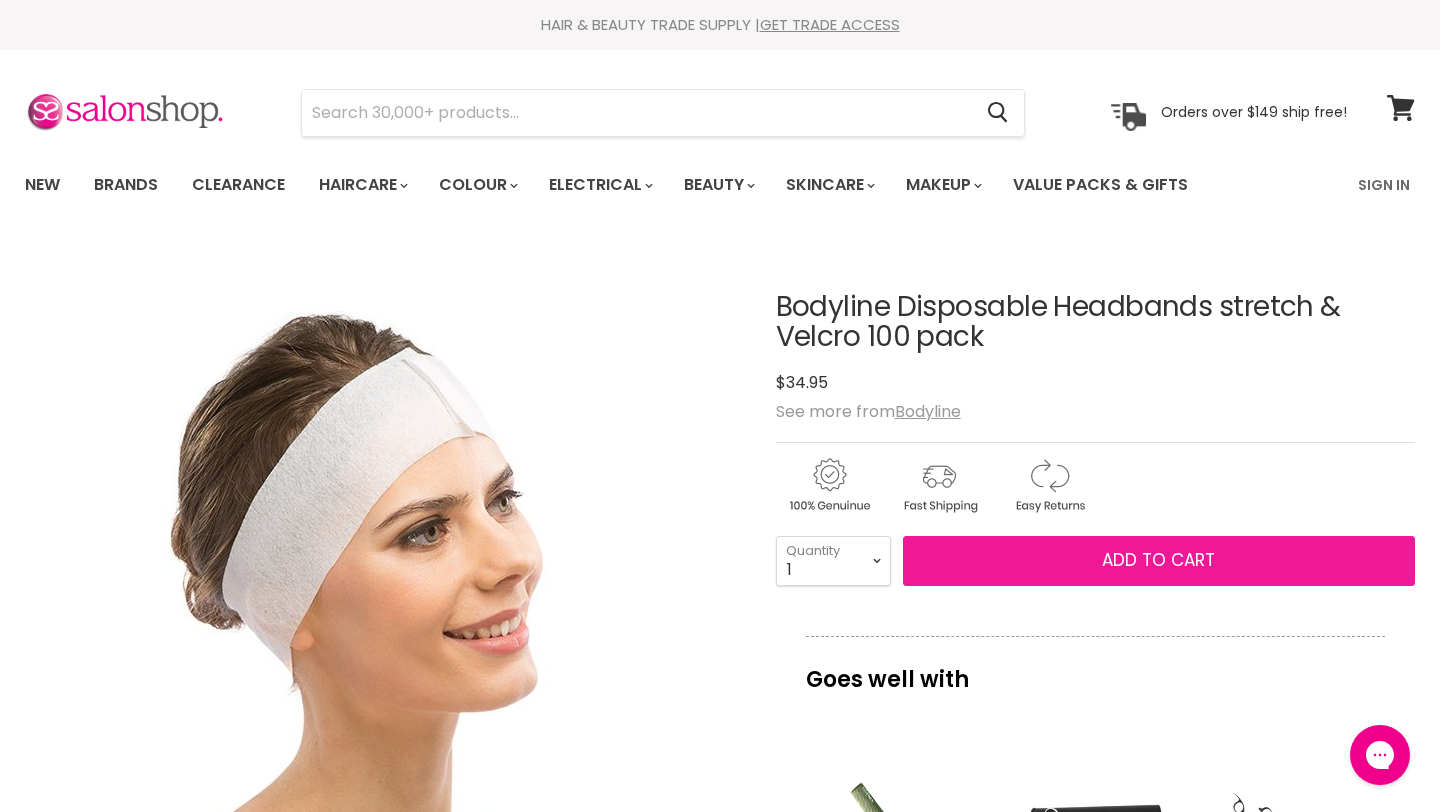 click on "Add to cart" at bounding box center (1158, 560) 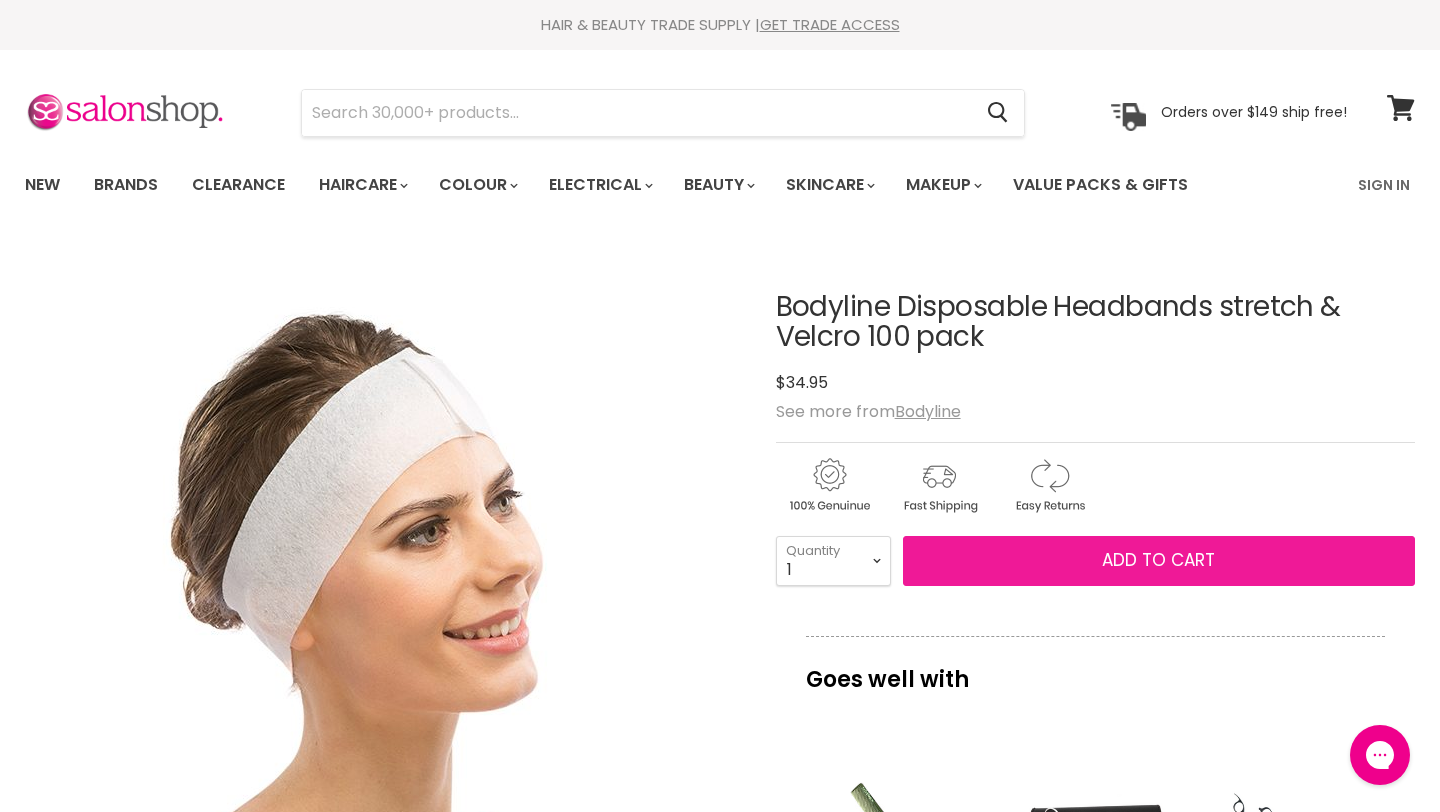click on "Add to cart" at bounding box center [1158, 560] 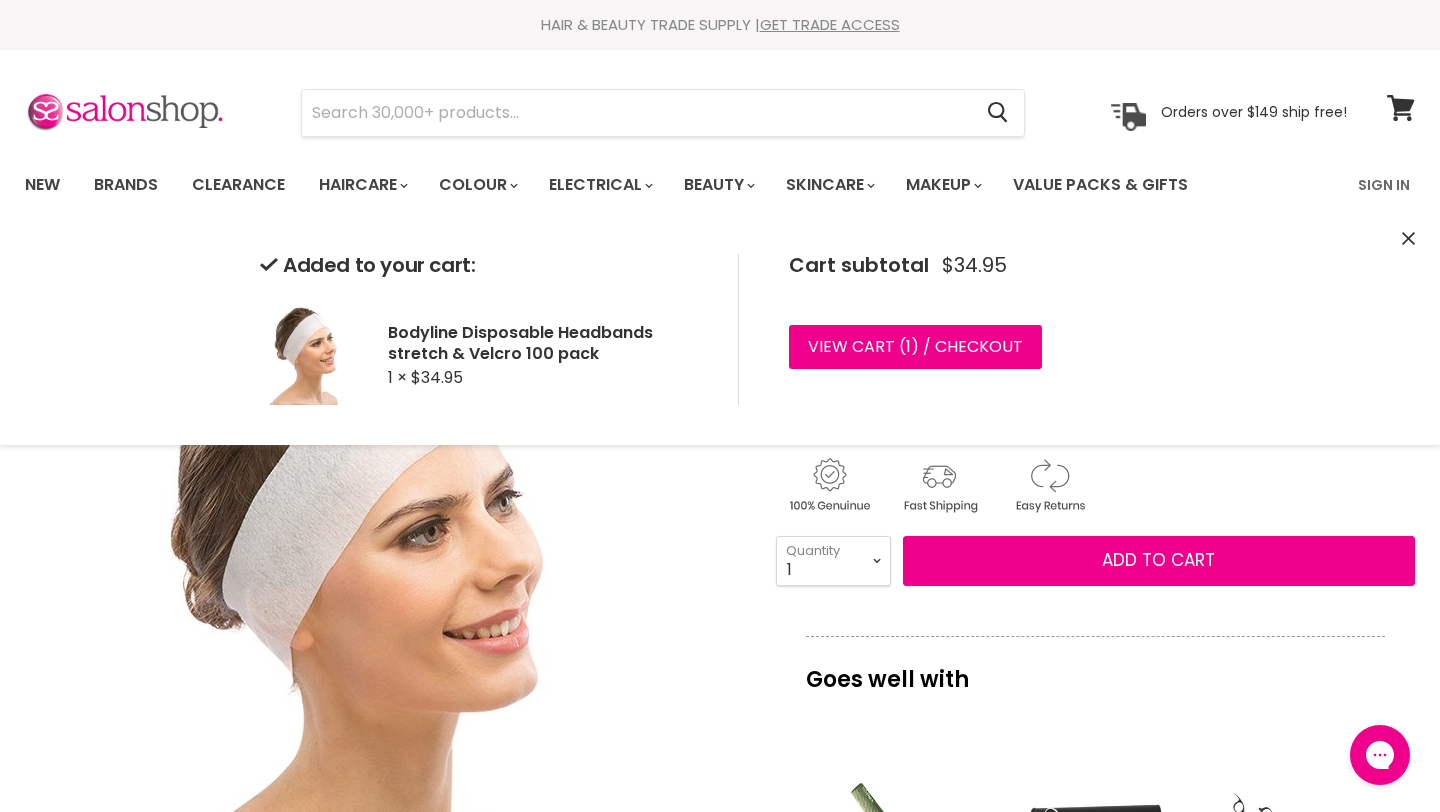 click at bounding box center [383, 599] 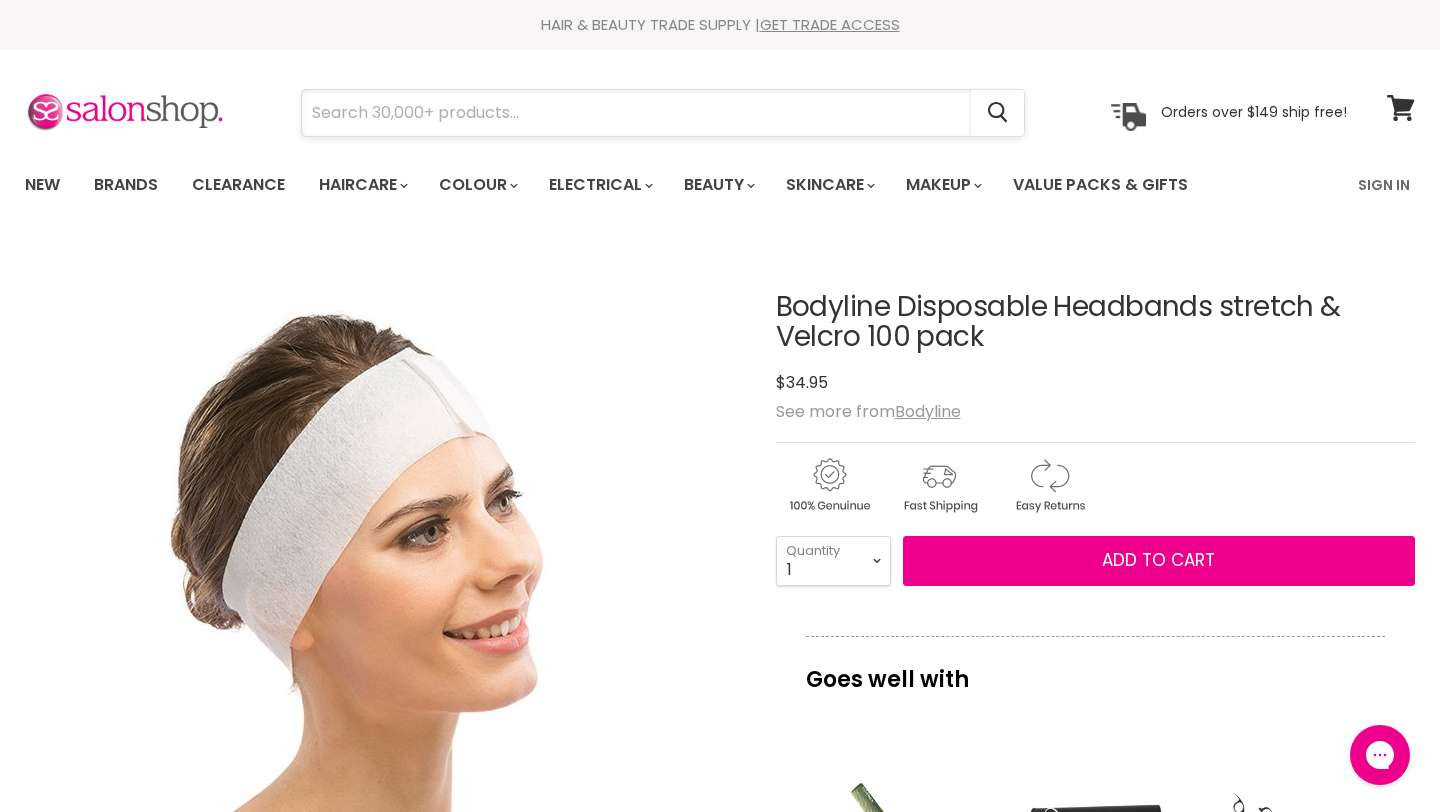 click at bounding box center [636, 113] 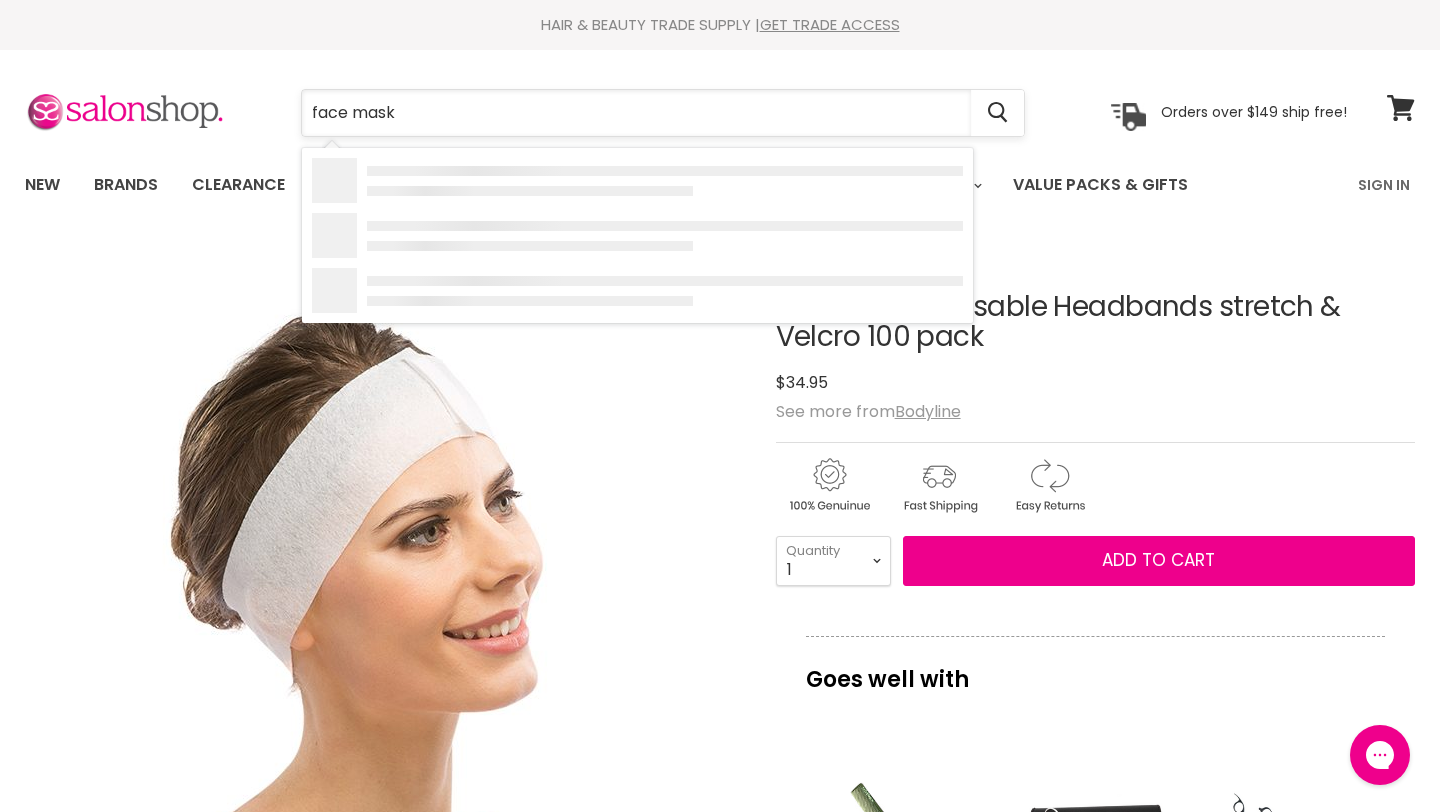 type on "face masks" 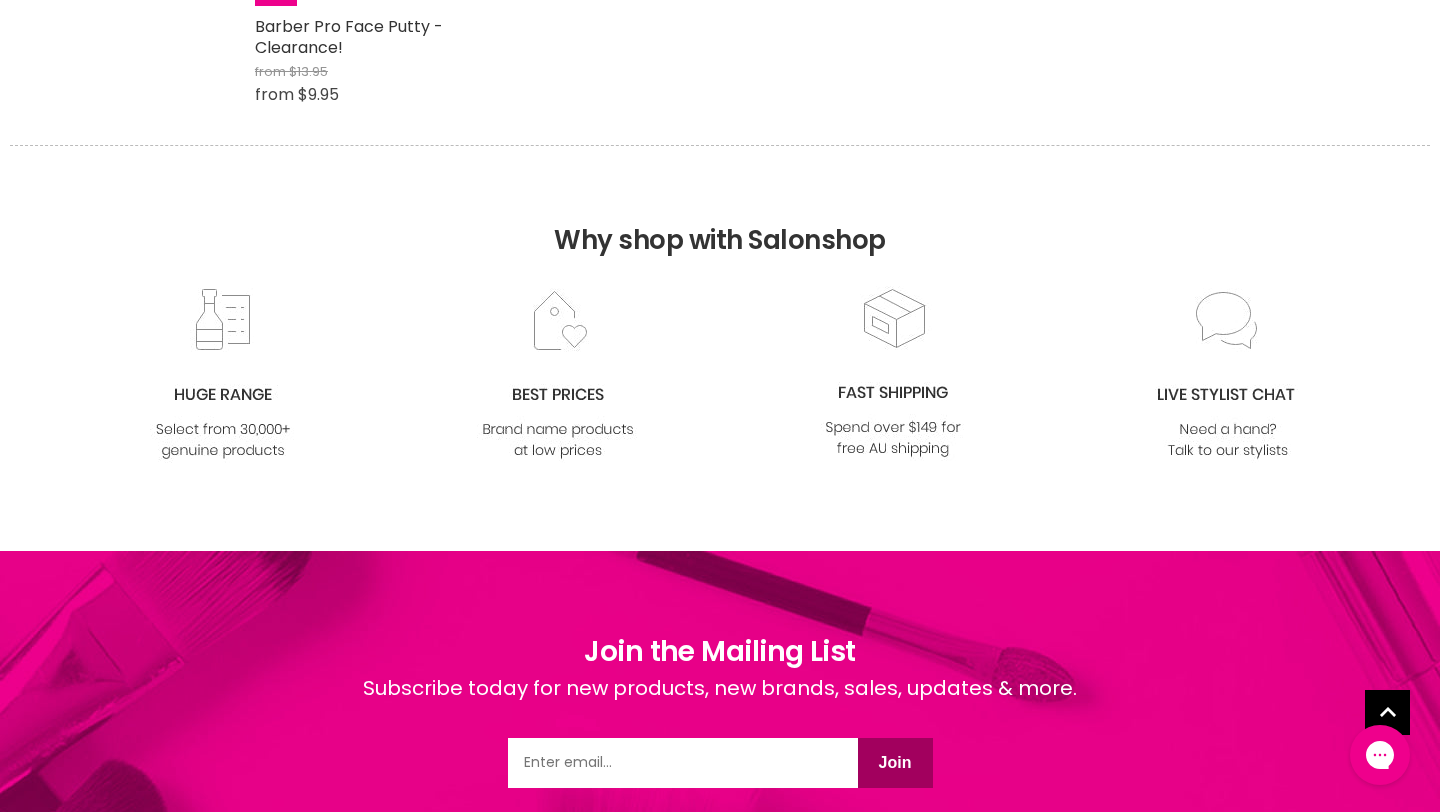 scroll, scrollTop: 1086, scrollLeft: 0, axis: vertical 